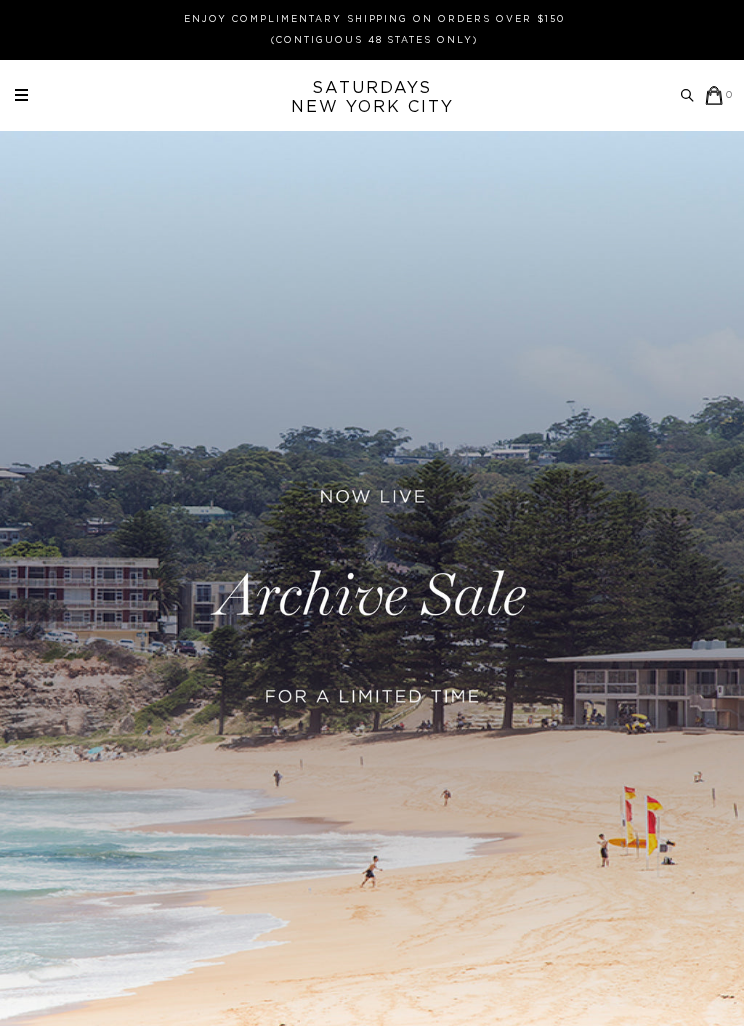 scroll, scrollTop: 0, scrollLeft: 0, axis: both 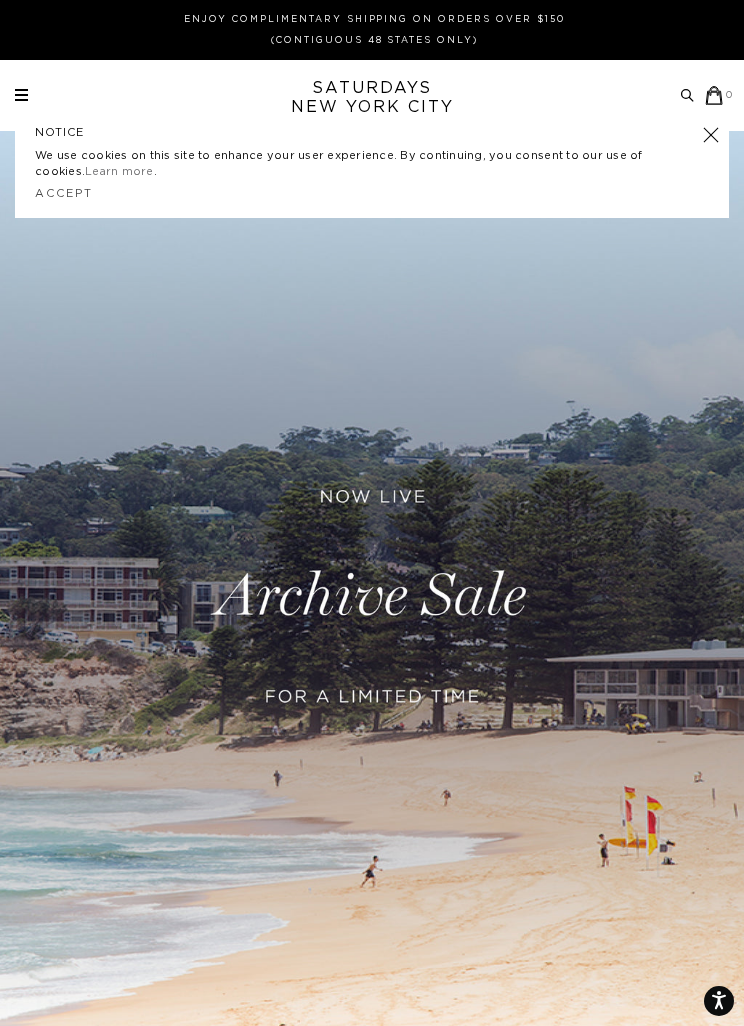 click at bounding box center (21, 100) 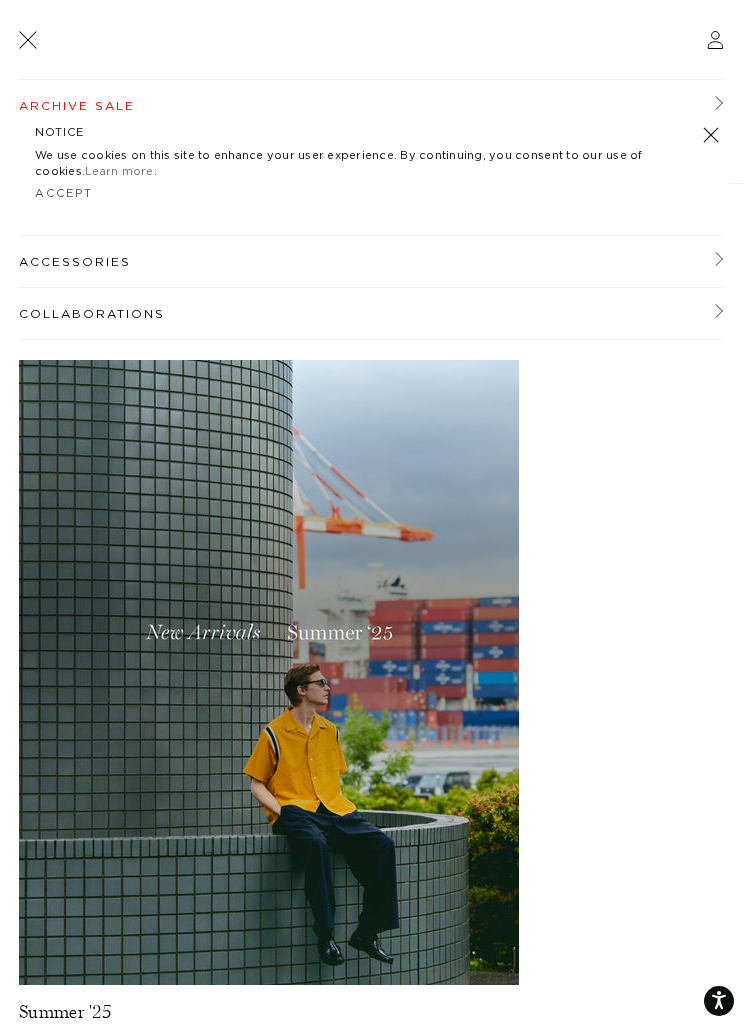 scroll, scrollTop: 0, scrollLeft: 0, axis: both 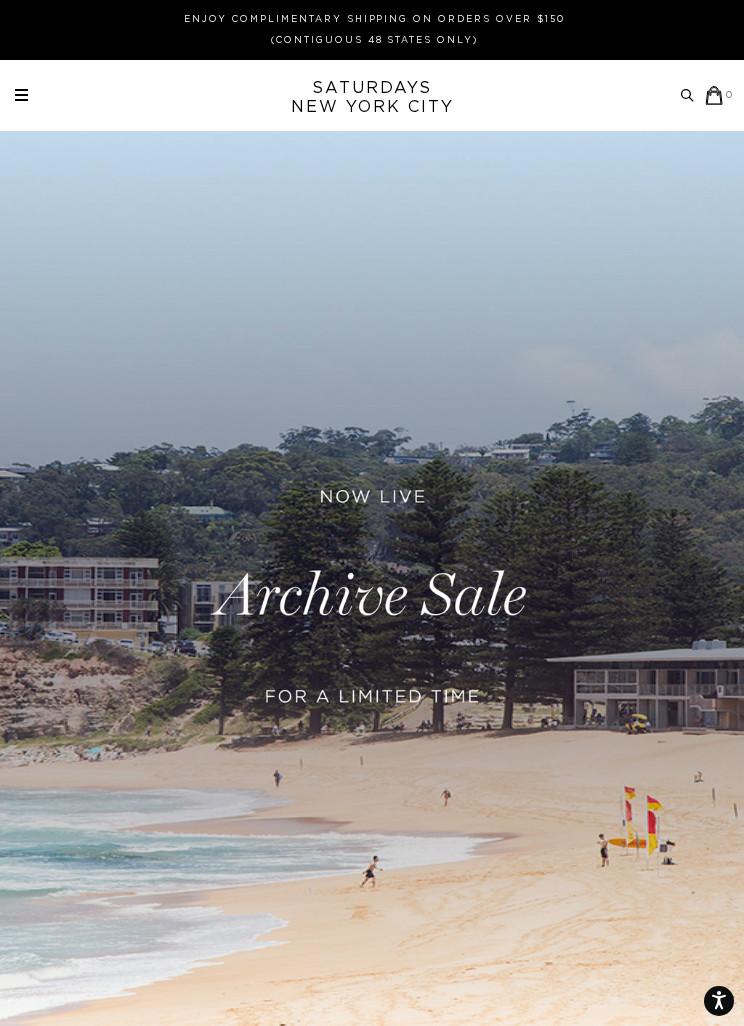 click on "Archive Sale
Men's
Tees
Shirts
Shorts
Swim
Knitwear
Pants
Sweats
Women's" at bounding box center (372, 95) 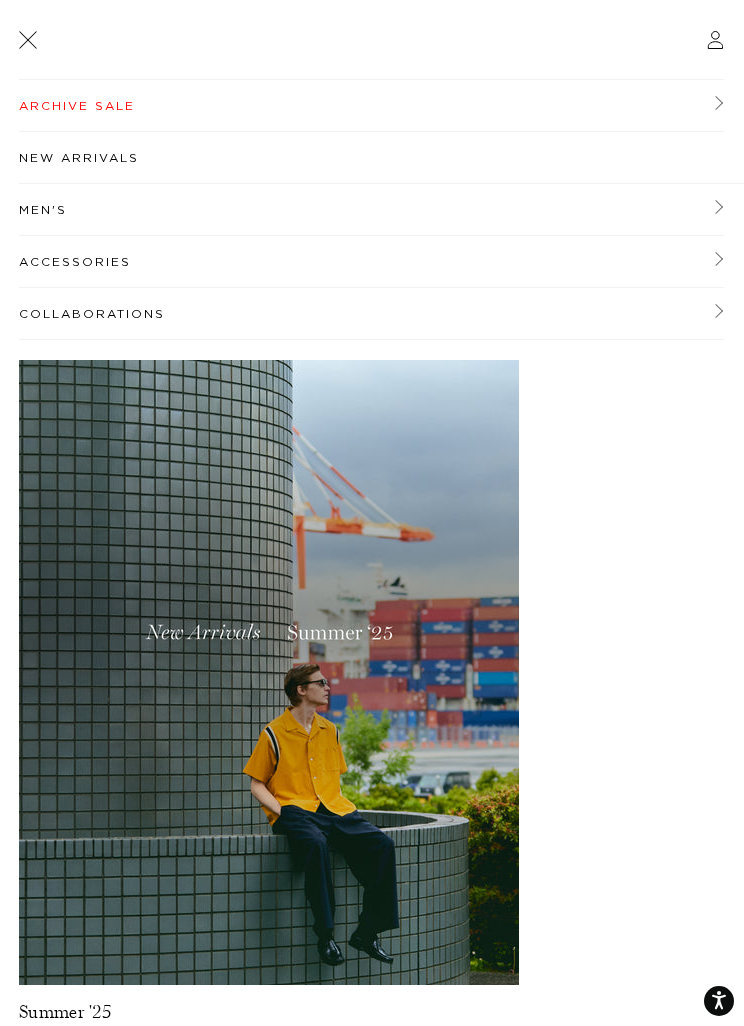 click on "Men's" at bounding box center [371, 210] 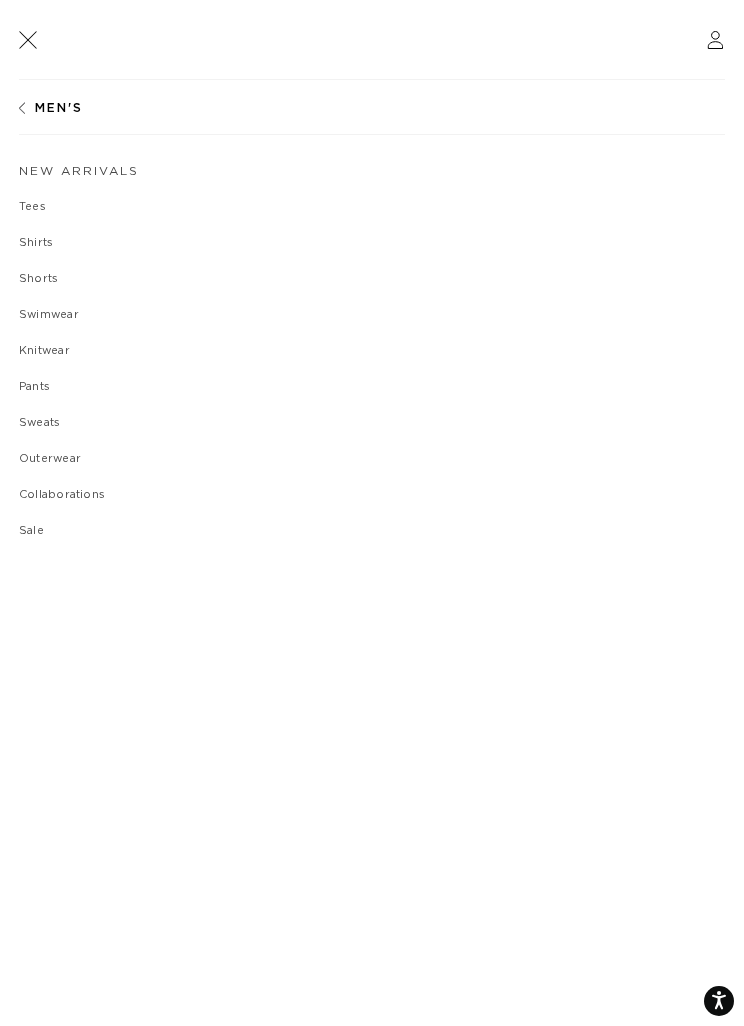 click on "Men's
New Arrivals
Tees
Shirts
Shorts
Swimwear
Knitwear
Pants" at bounding box center (372, 552) 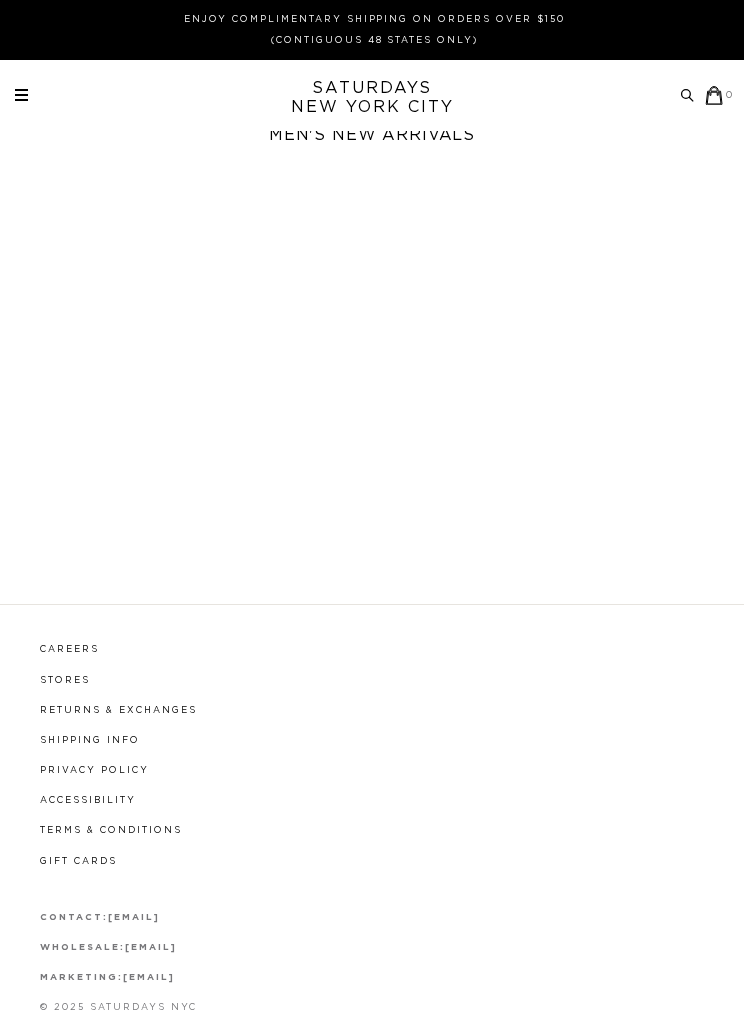 scroll, scrollTop: 0, scrollLeft: 0, axis: both 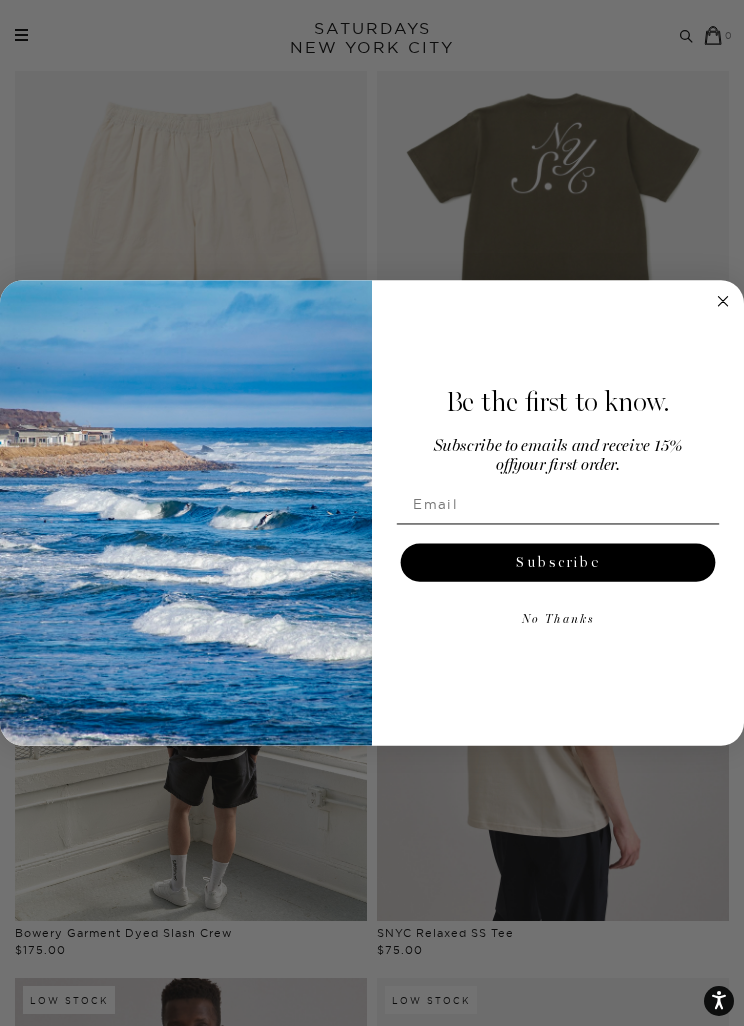 click 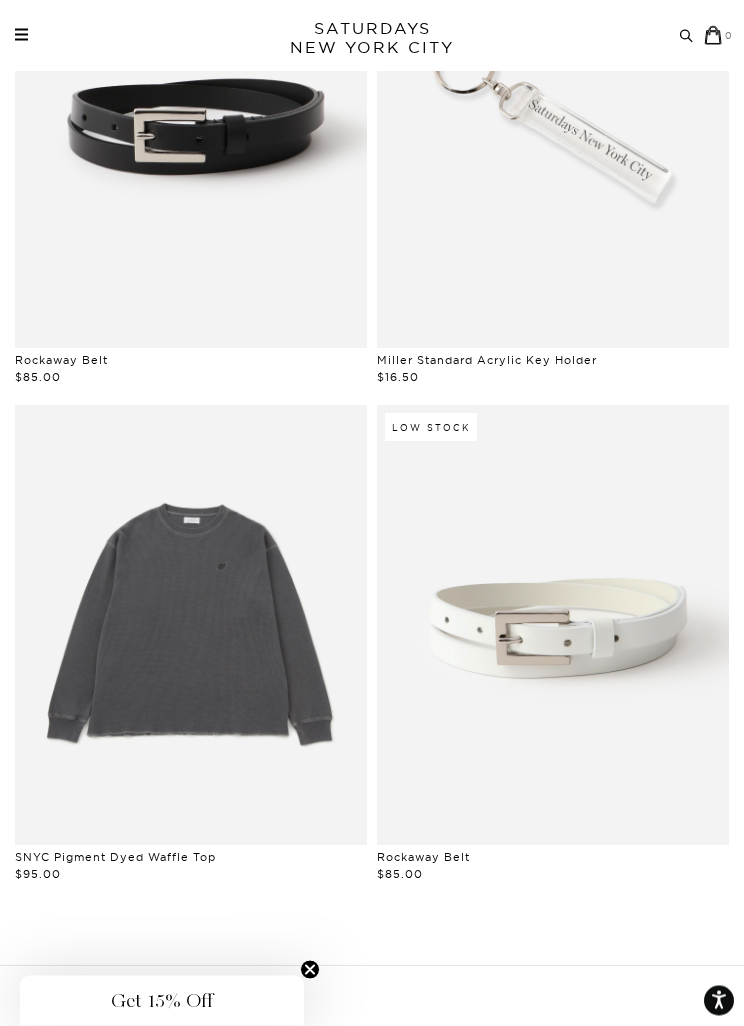 scroll, scrollTop: 5250, scrollLeft: 0, axis: vertical 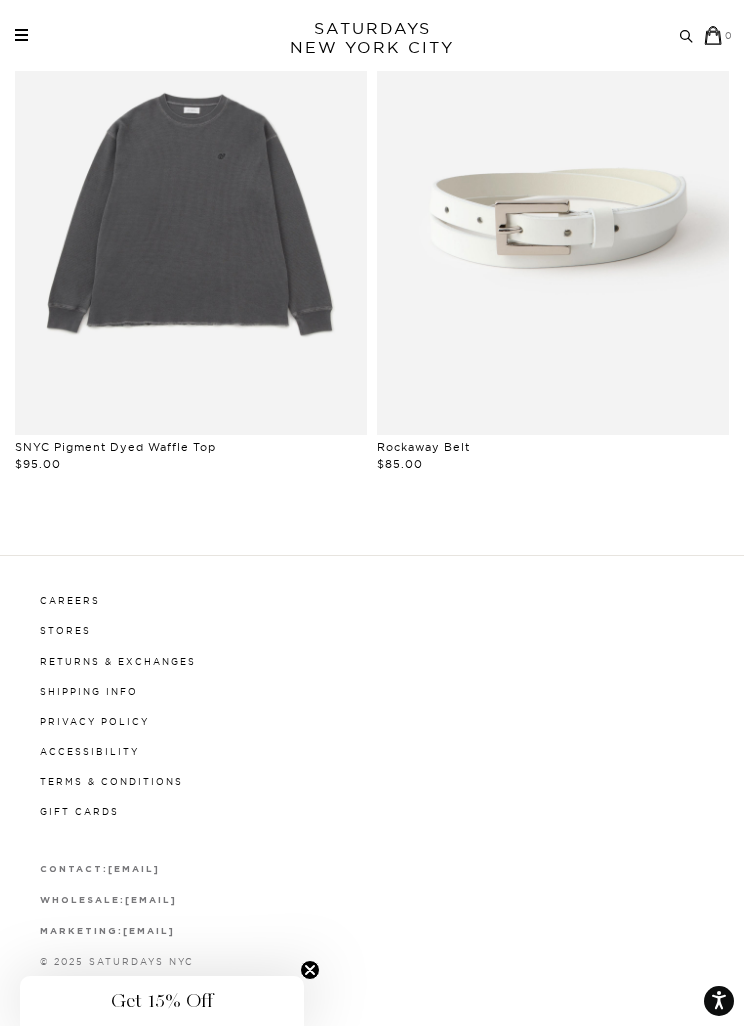 click at bounding box center (21, 35) 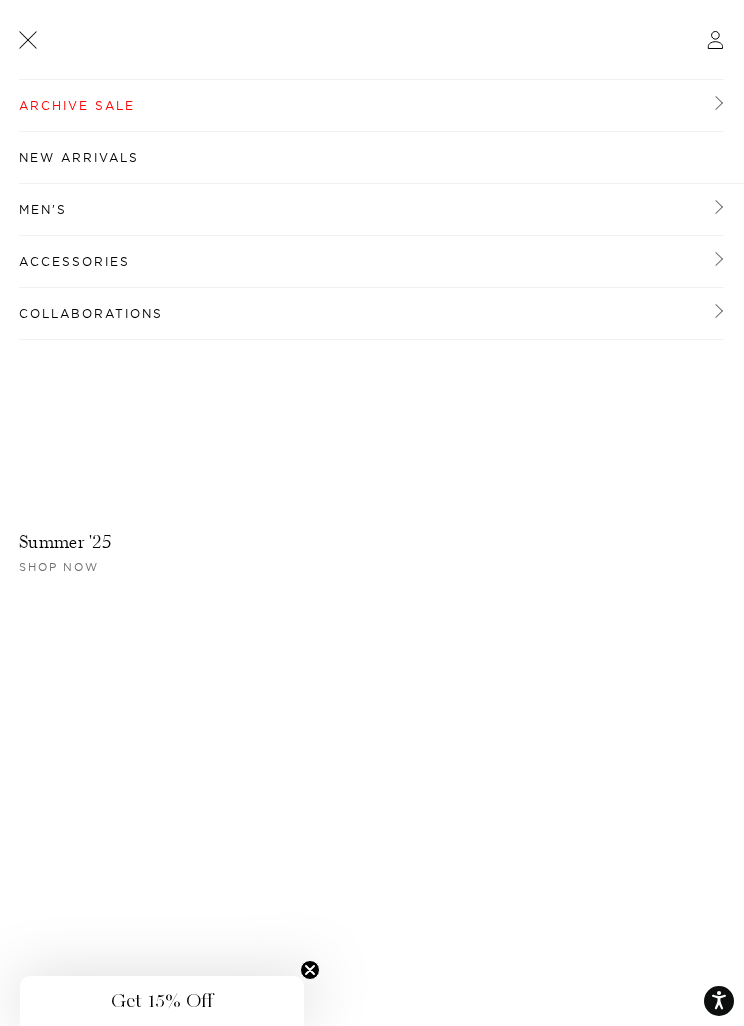 scroll, scrollTop: 0, scrollLeft: 0, axis: both 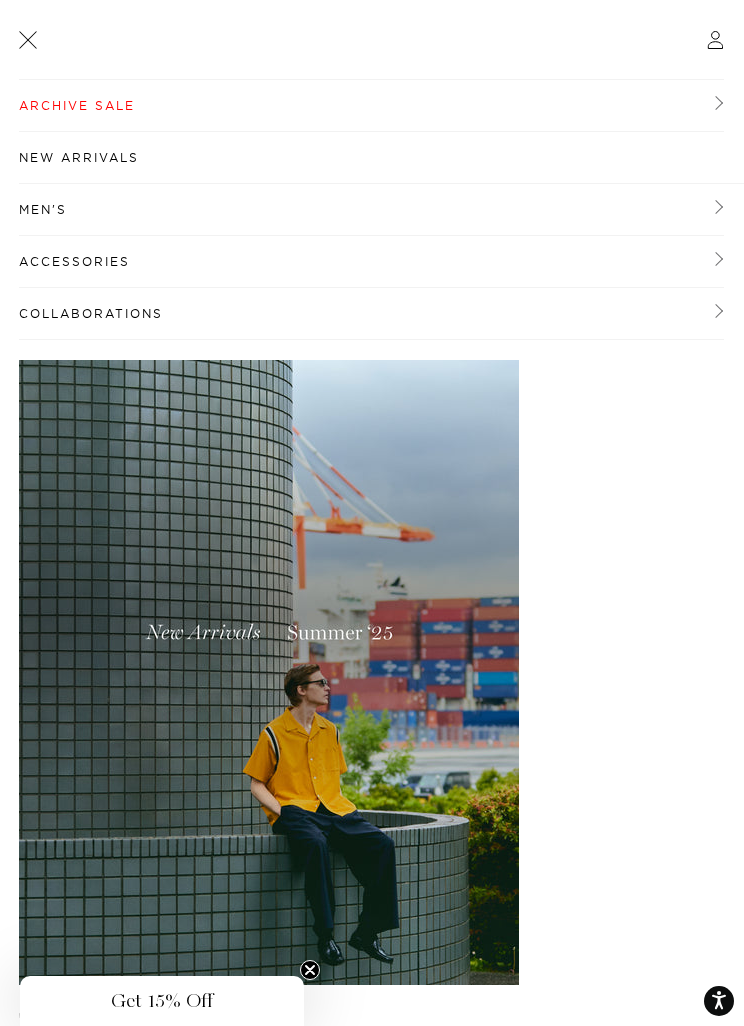 click on "Men's" at bounding box center (371, 210) 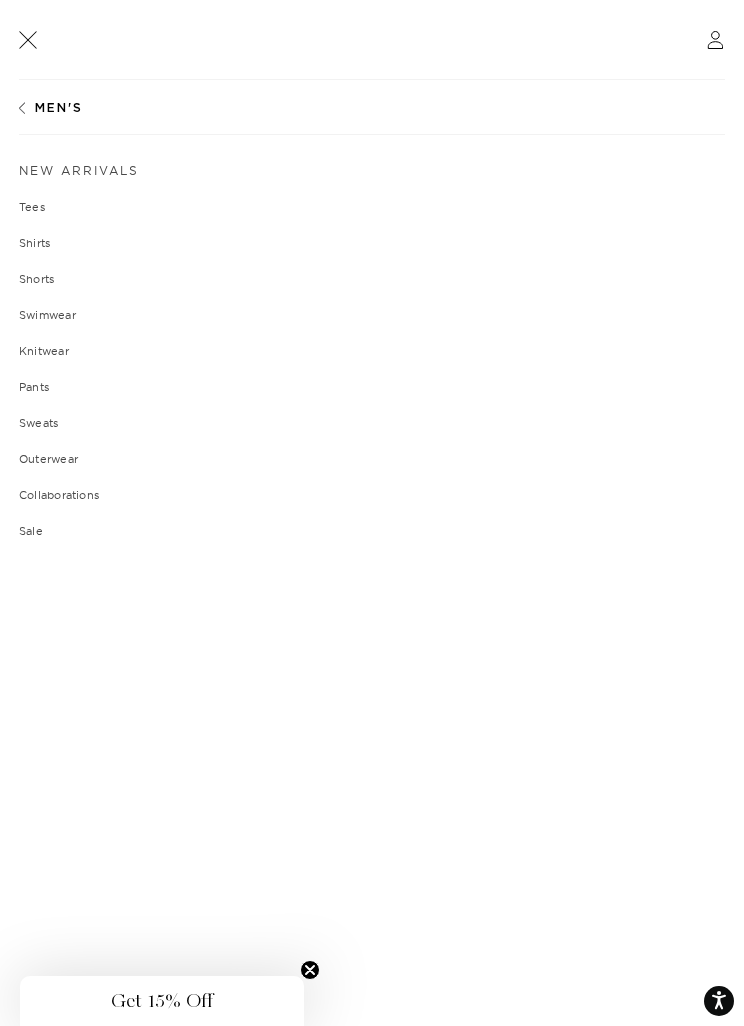 click on "Tees" at bounding box center [372, 207] 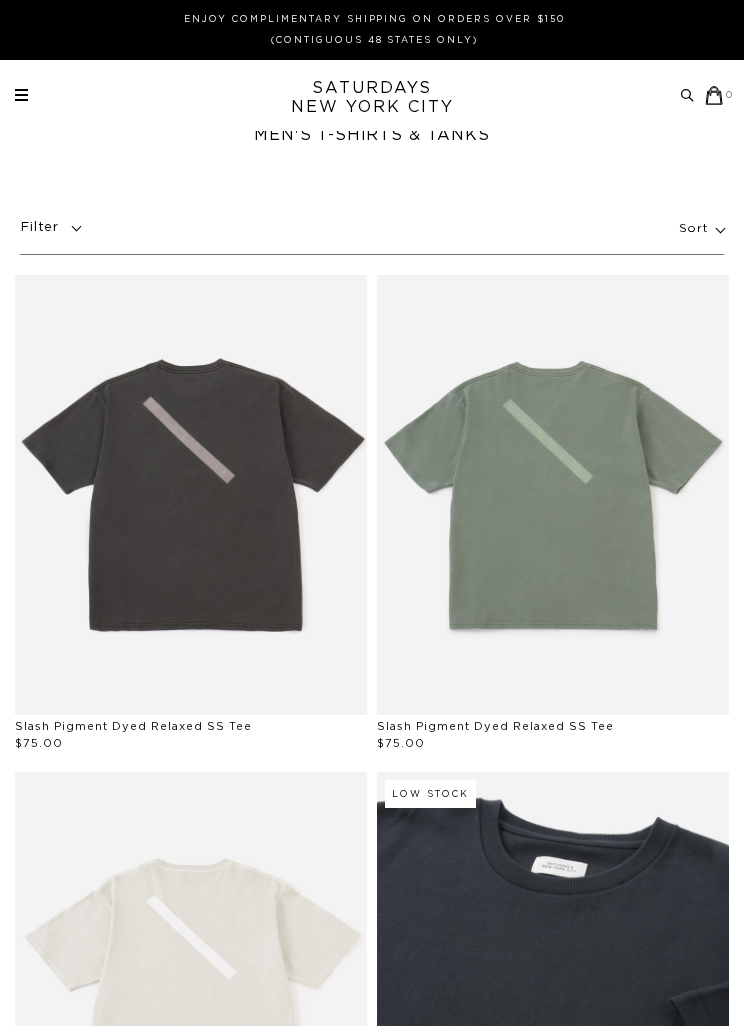 scroll, scrollTop: 0, scrollLeft: 0, axis: both 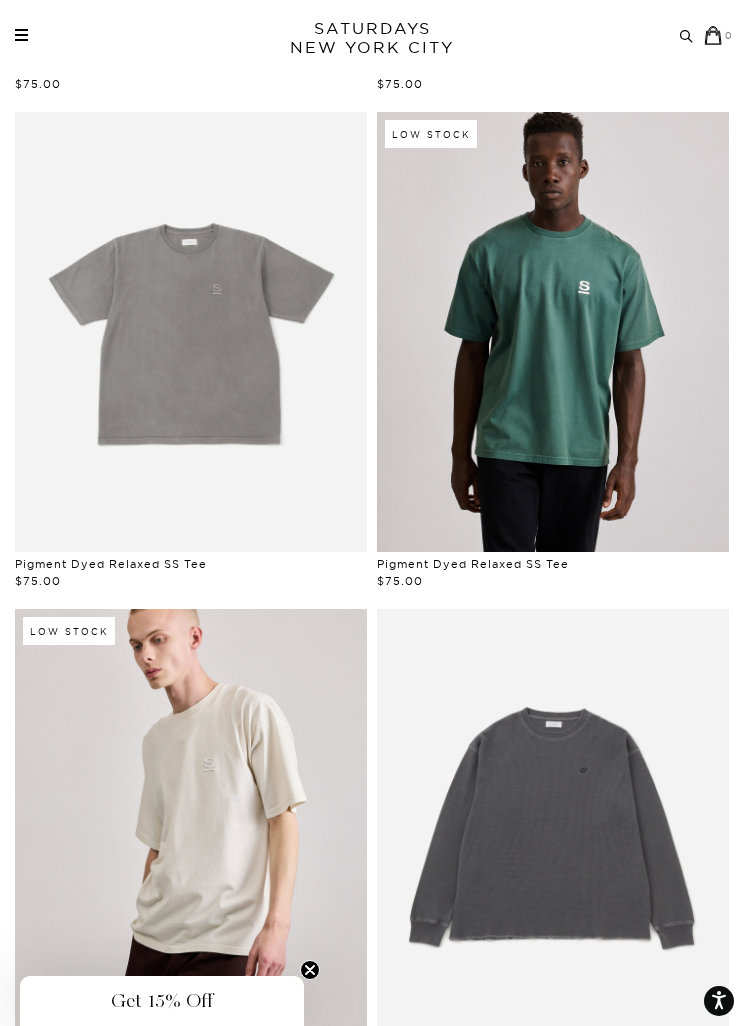 click at bounding box center [21, 35] 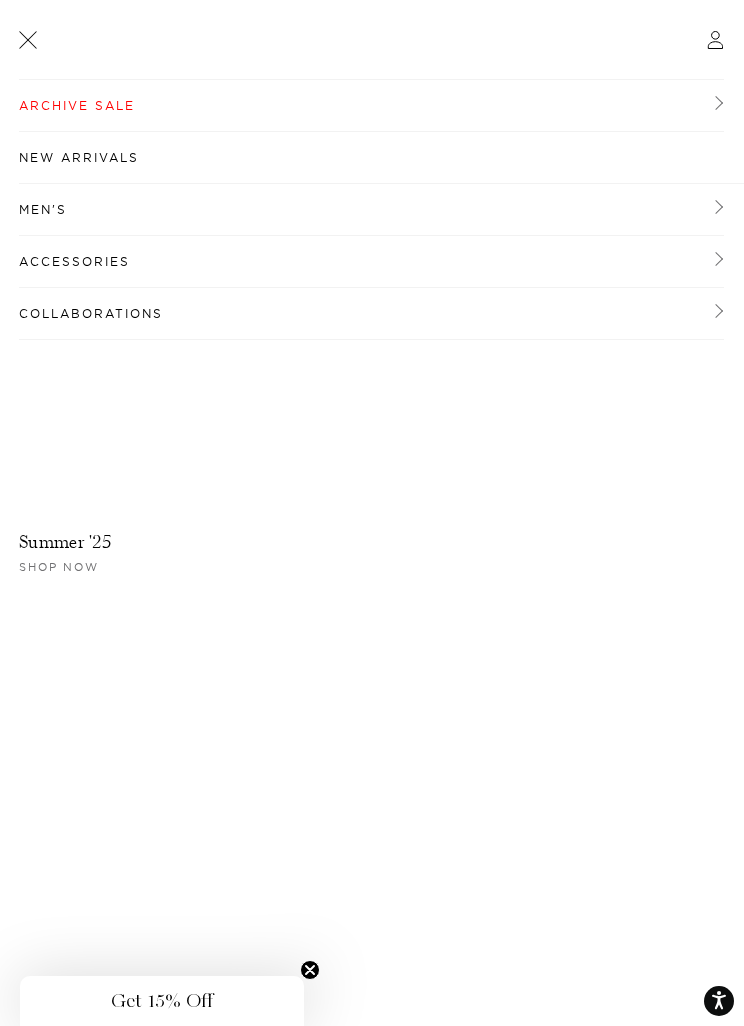 scroll, scrollTop: 0, scrollLeft: 0, axis: both 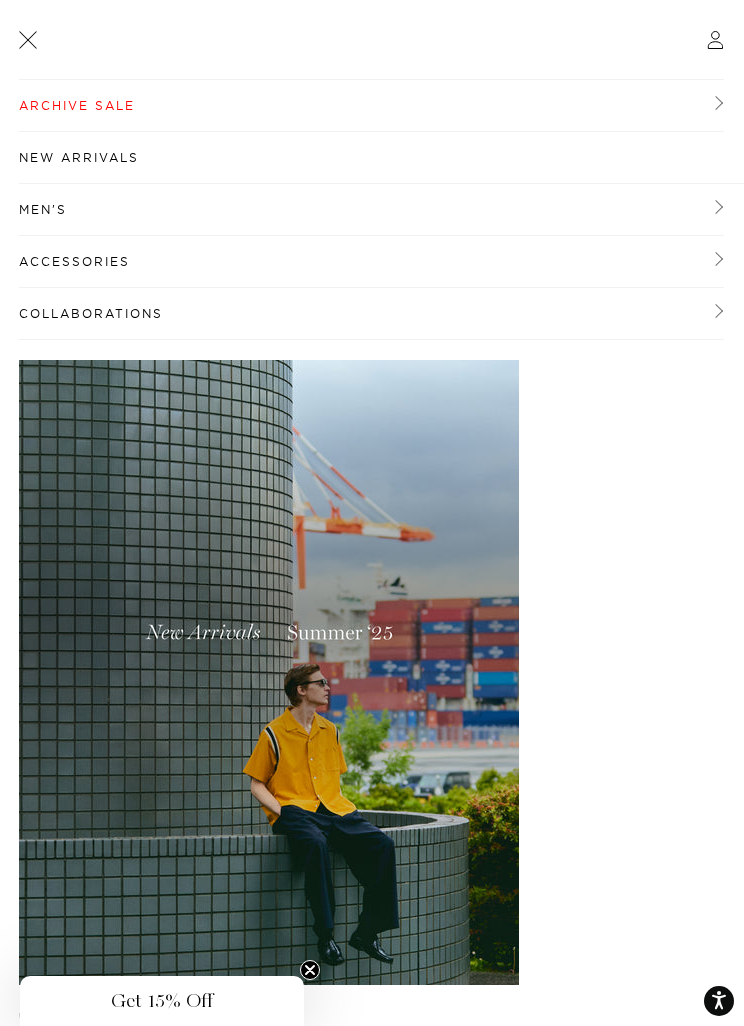 click on "New Arrivals" at bounding box center (381, 158) 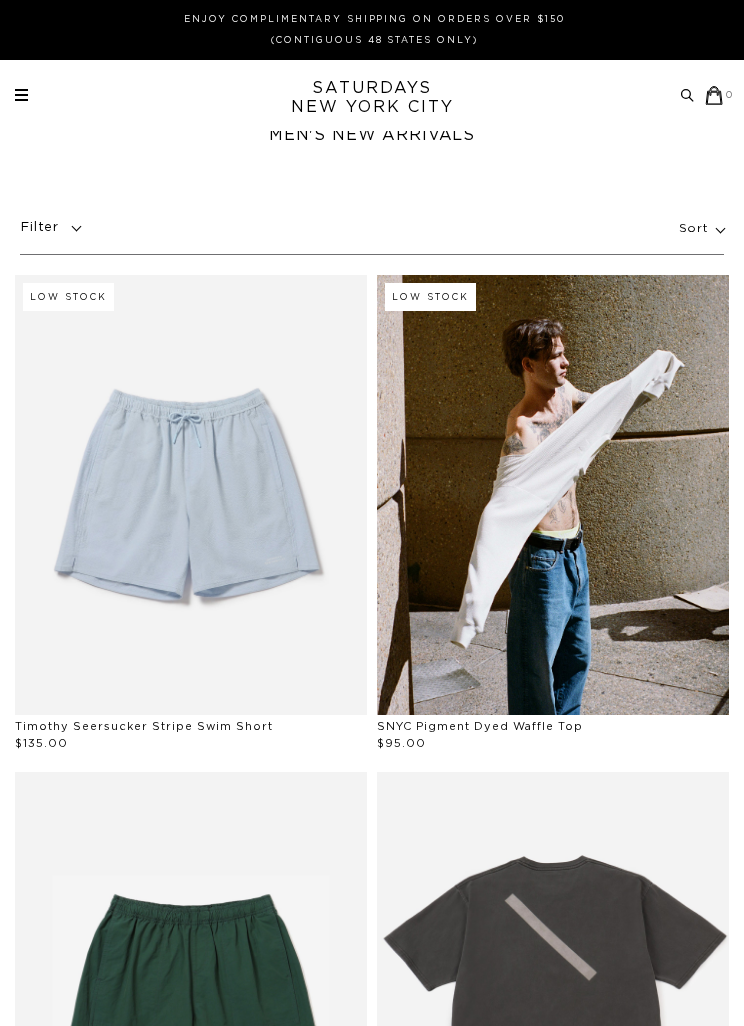 scroll, scrollTop: 0, scrollLeft: 0, axis: both 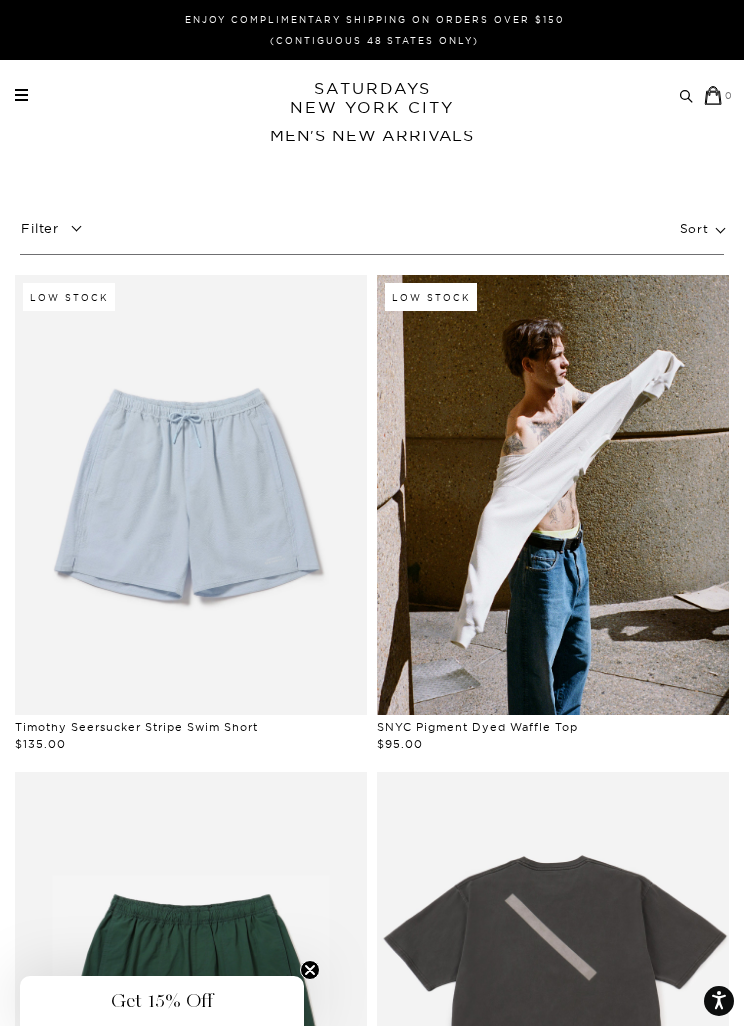 click at bounding box center (21, 95) 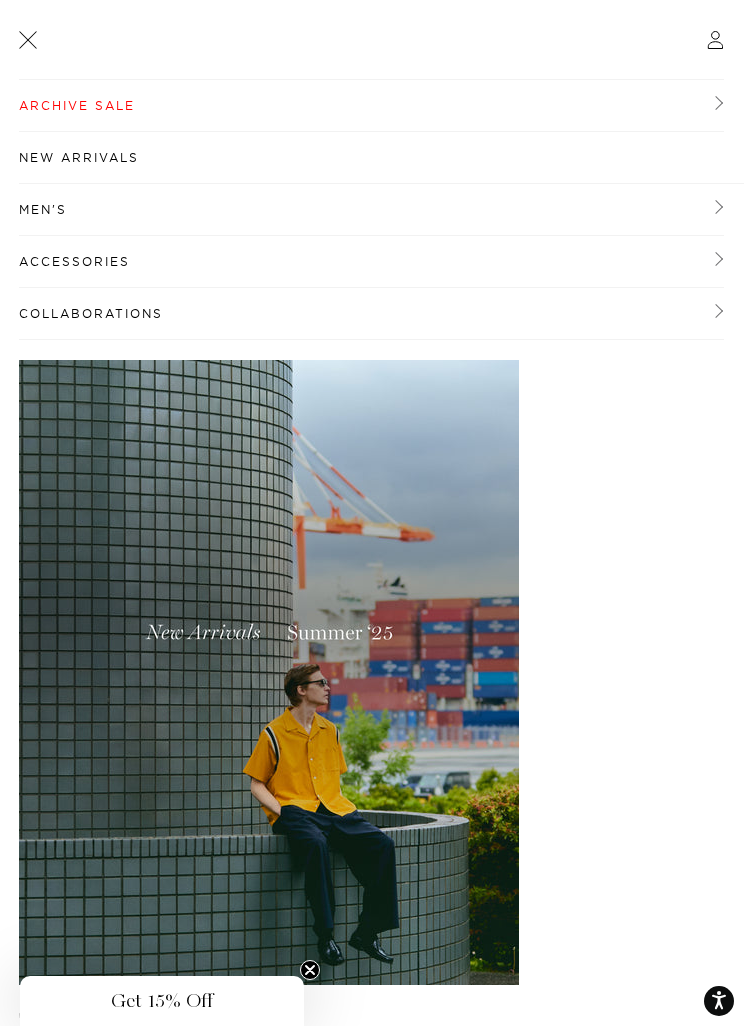 click on "Men's" at bounding box center [371, 210] 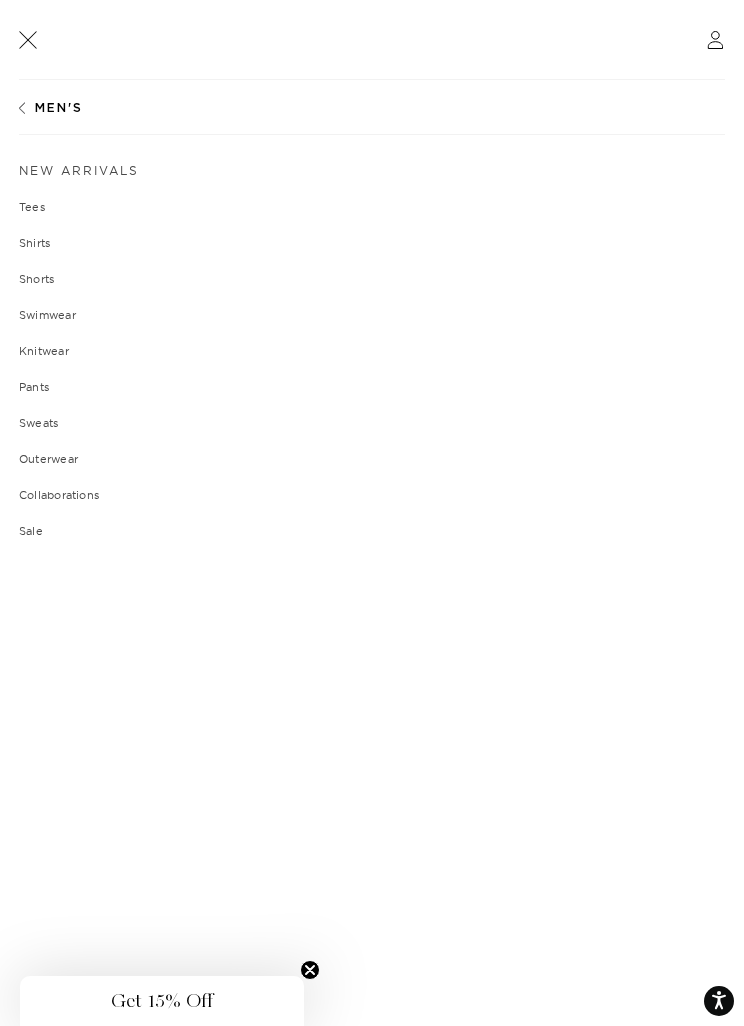 click on "Shirts" at bounding box center [372, 243] 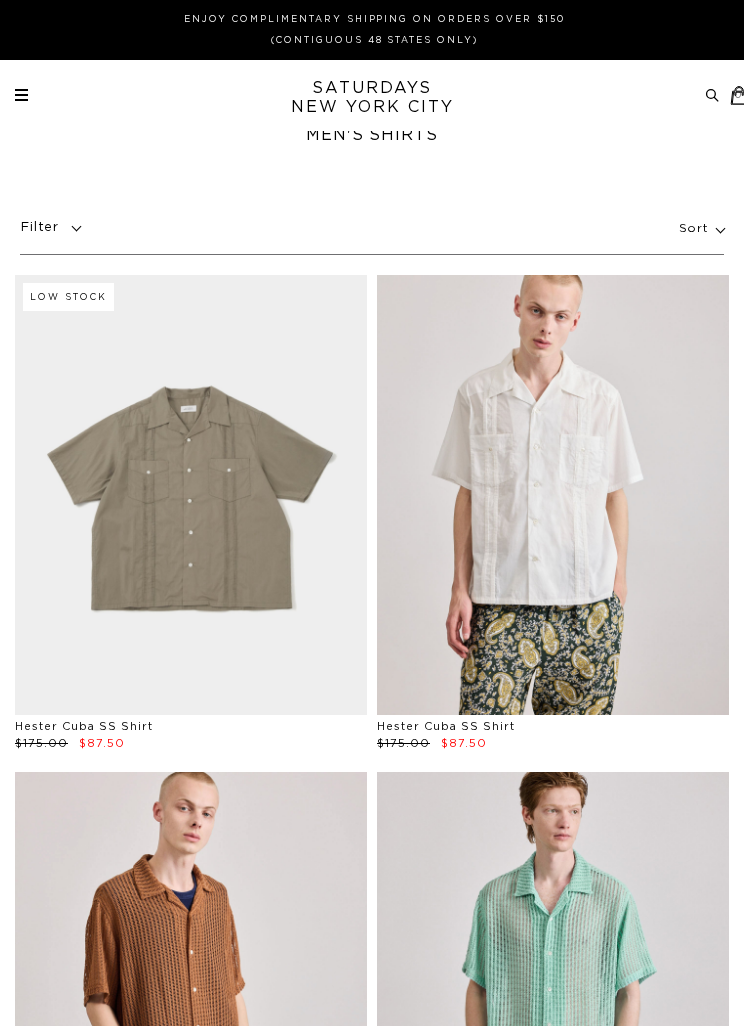 scroll, scrollTop: 0, scrollLeft: 0, axis: both 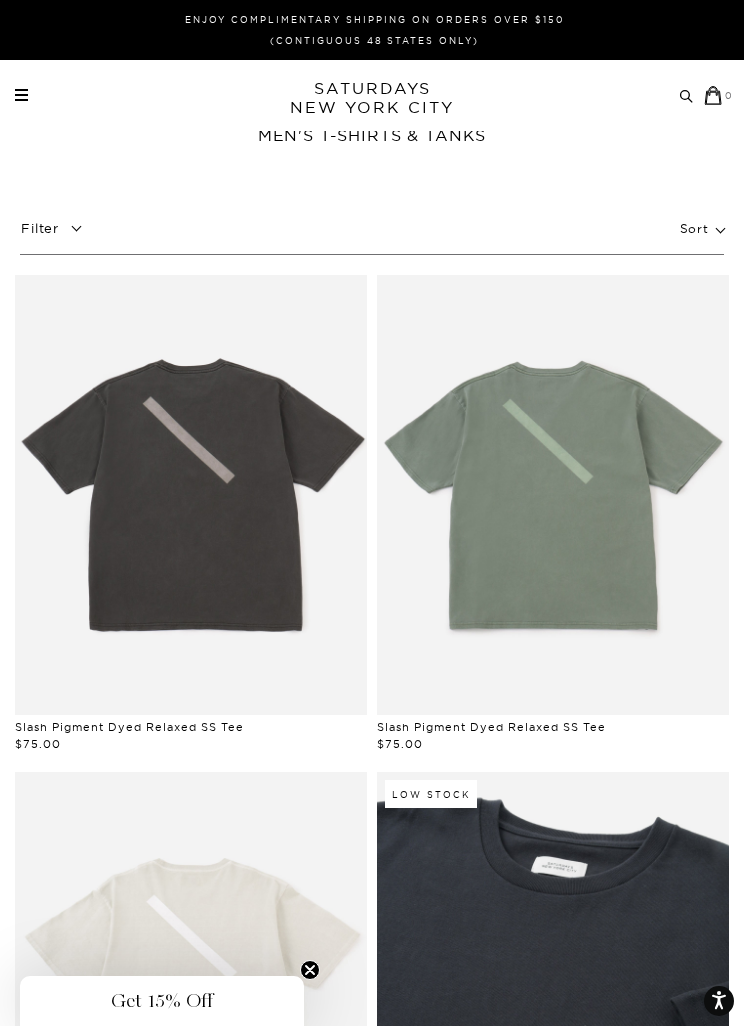click at bounding box center [21, 95] 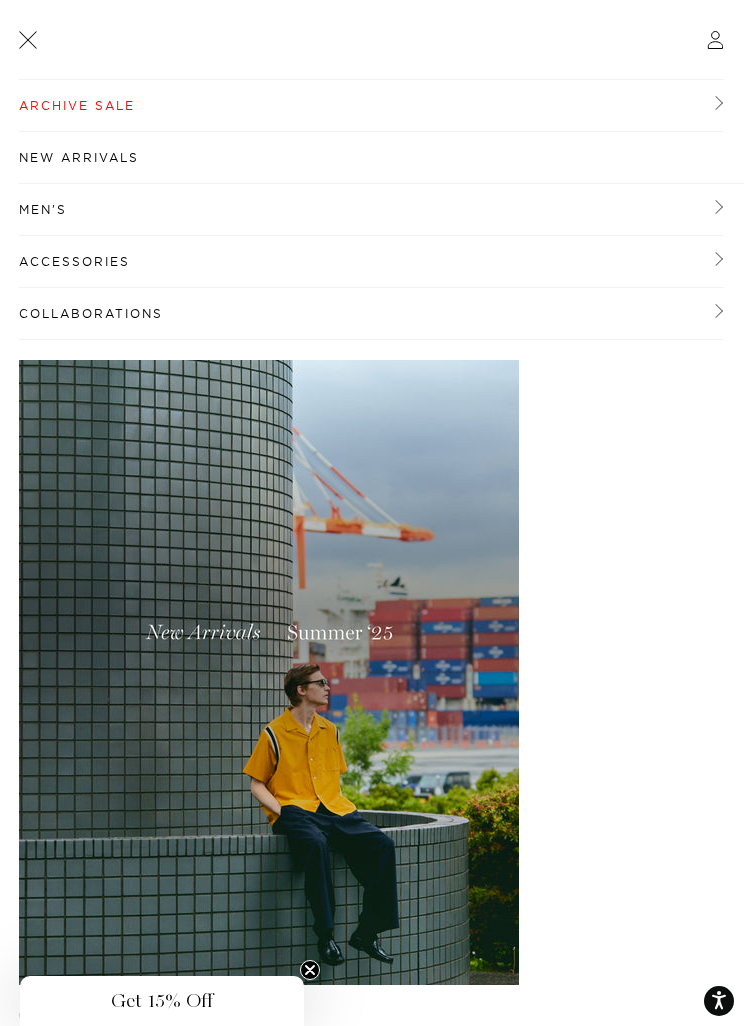 click on "Men's" at bounding box center (371, 210) 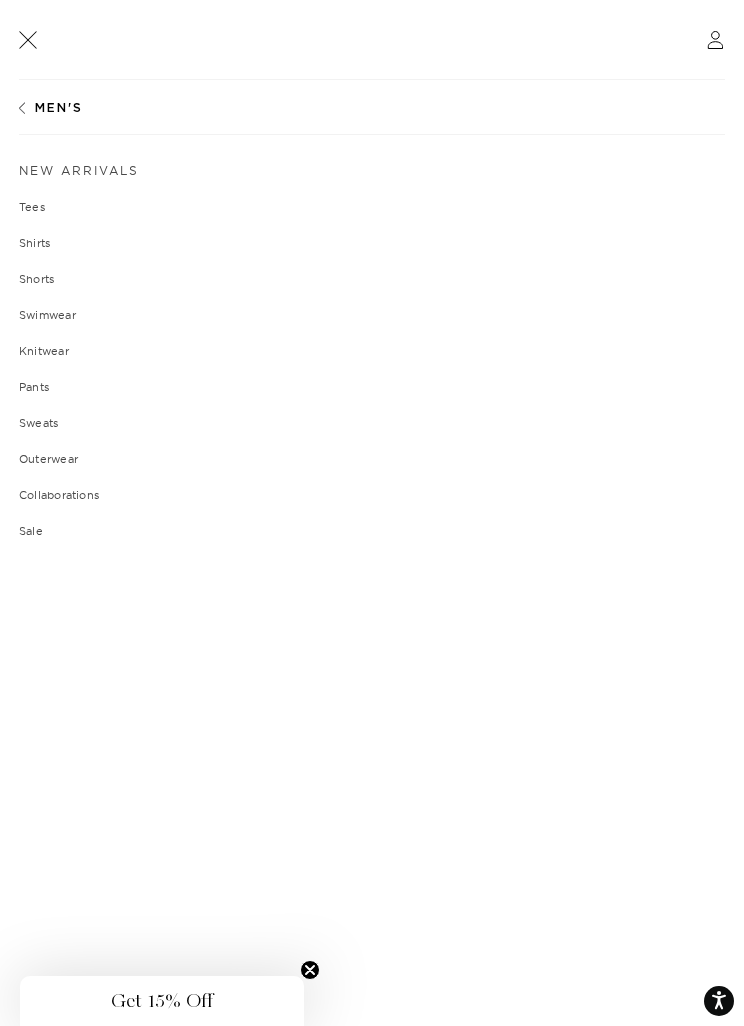 click on "Shorts" at bounding box center [372, 279] 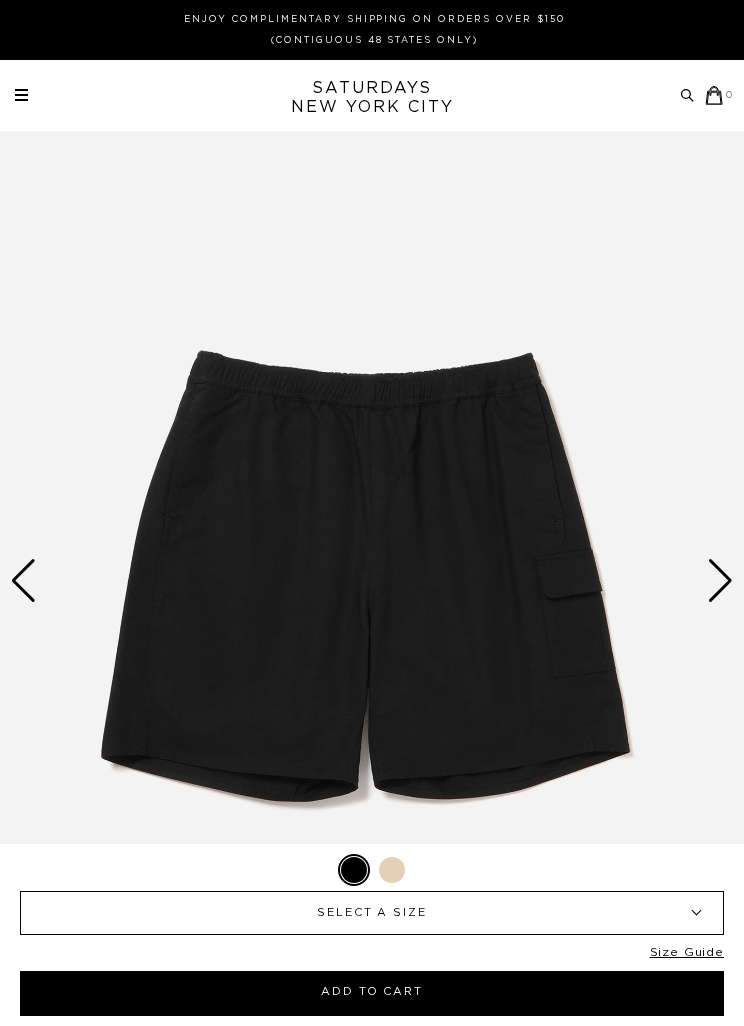 scroll, scrollTop: 0, scrollLeft: 0, axis: both 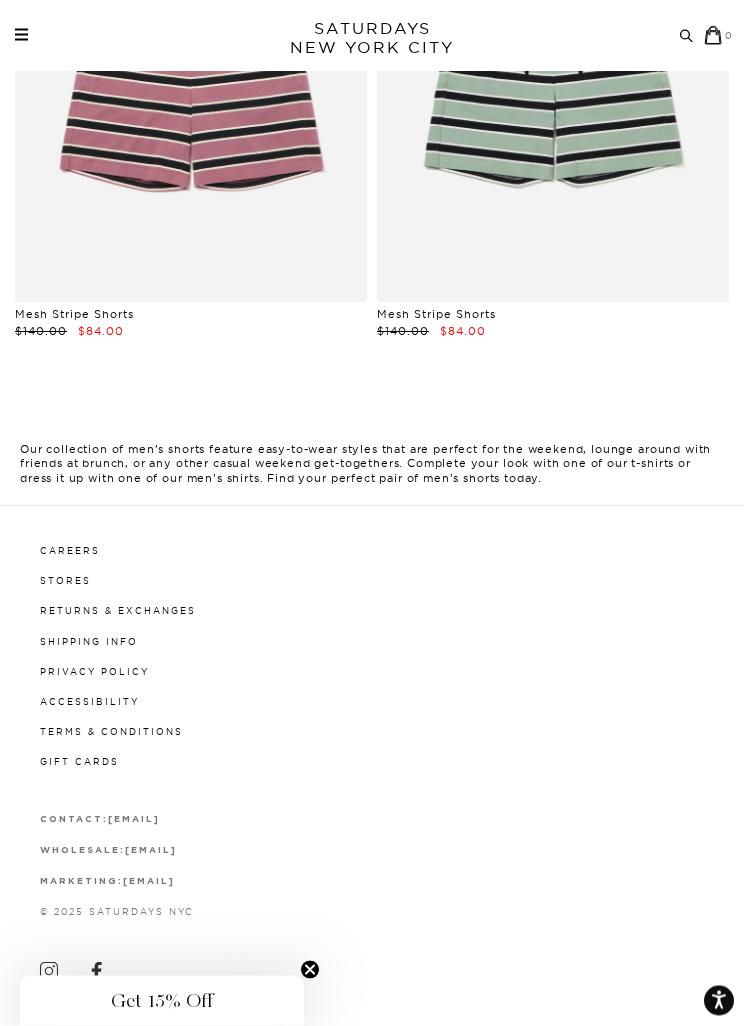 click on "Archive Sale
Men's
Tees
Shirts
Shorts
Swim
Knitwear
Pants
Sweats
Women's" at bounding box center (372, 35) 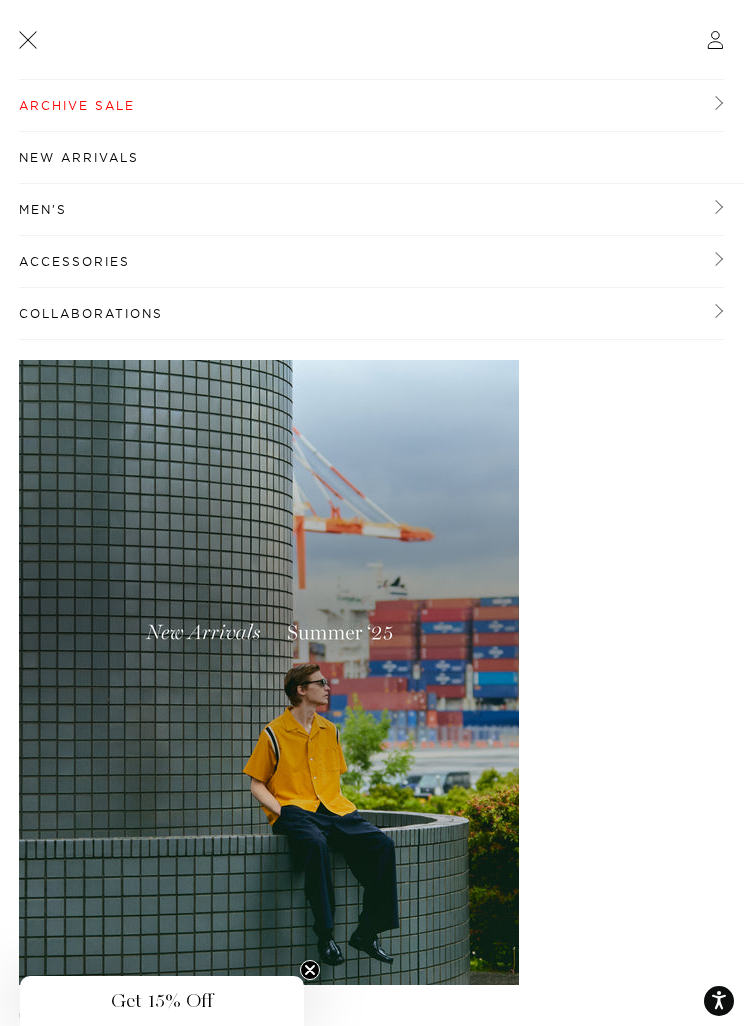 click on "Accessories" at bounding box center [371, 262] 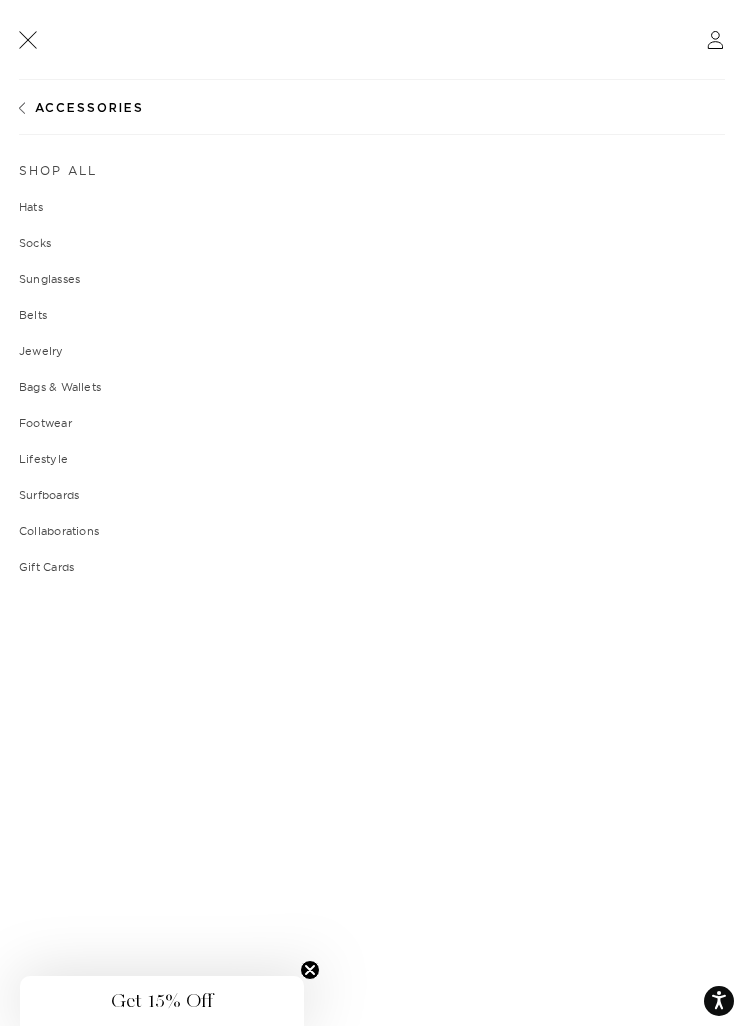 click on "Accessories
Shop All
Hats
Socks
Sunglasses
Belts
Jewelry
Bags & Wallets" at bounding box center [372, 552] 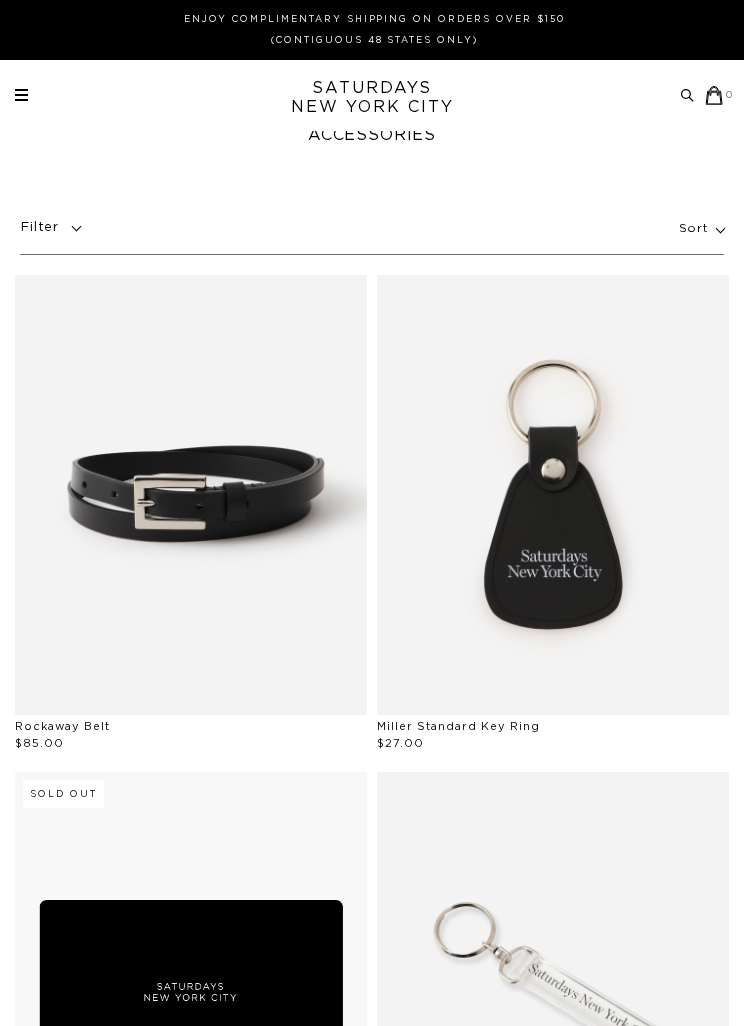 scroll, scrollTop: 0, scrollLeft: 0, axis: both 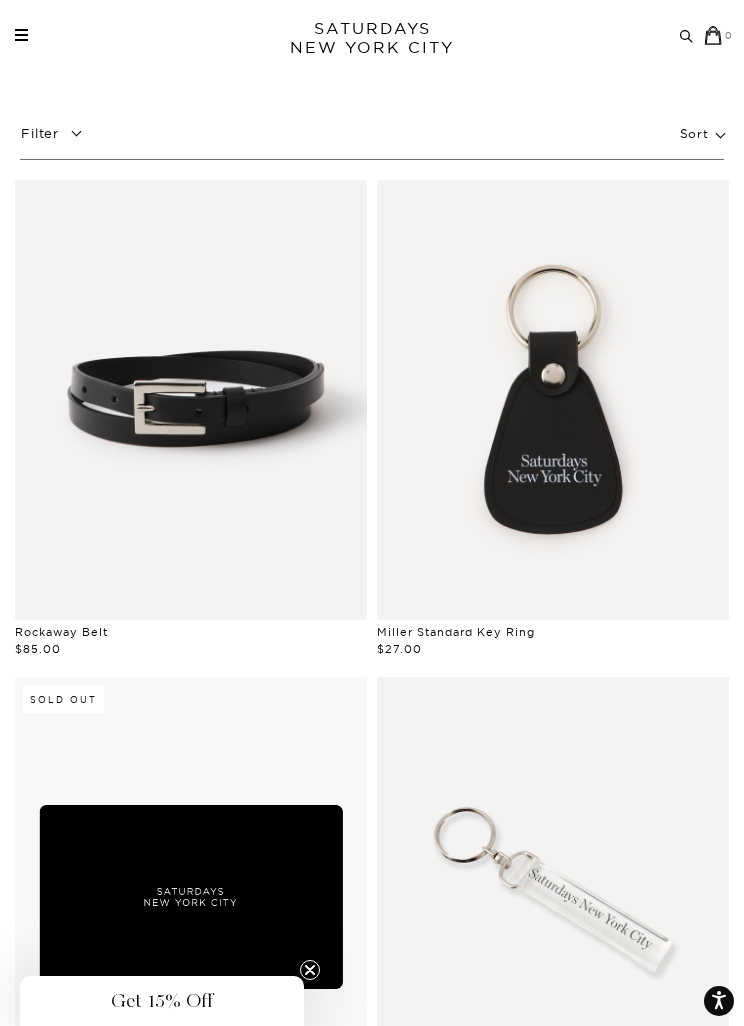 click at bounding box center (553, 400) 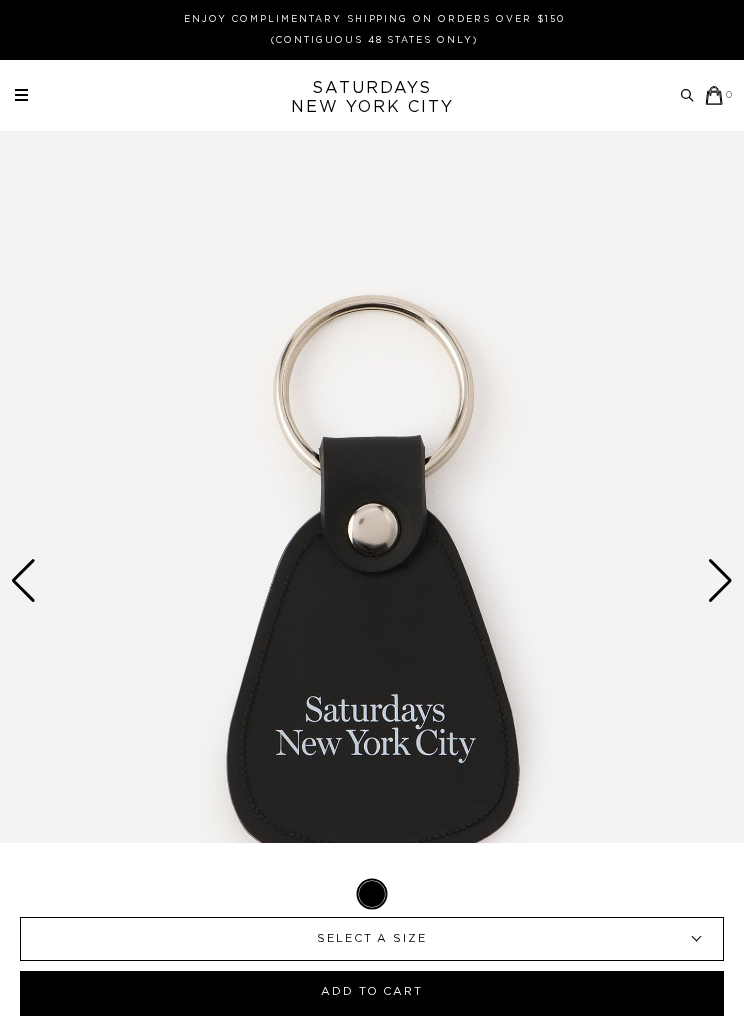 scroll, scrollTop: 0, scrollLeft: 0, axis: both 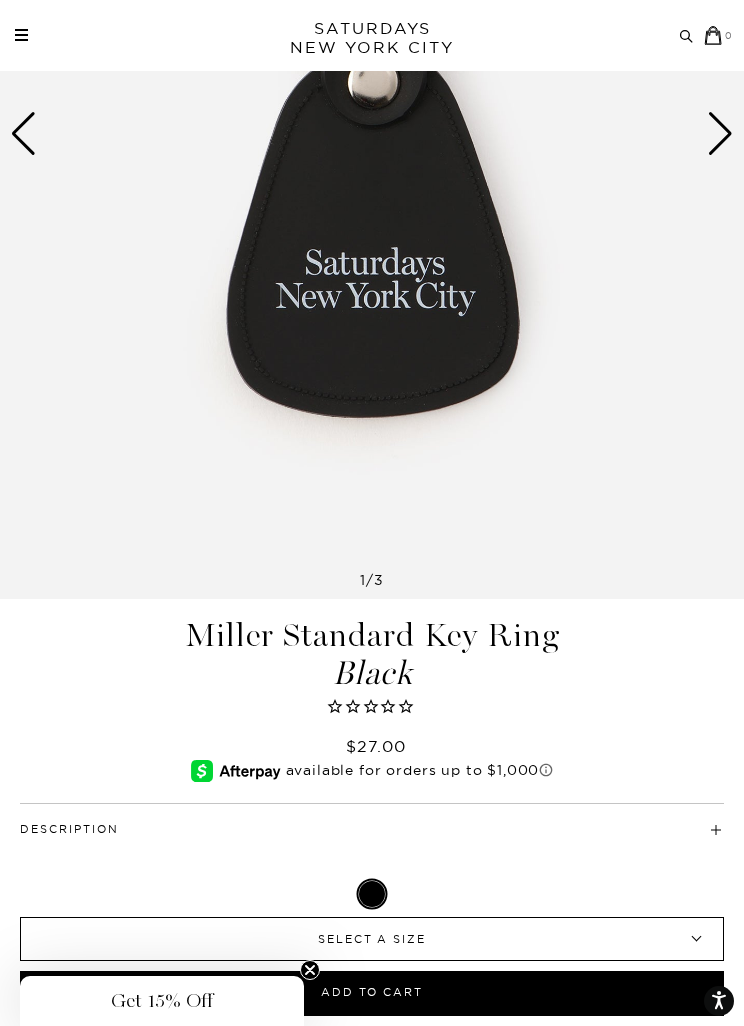 click at bounding box center (23, 134) 